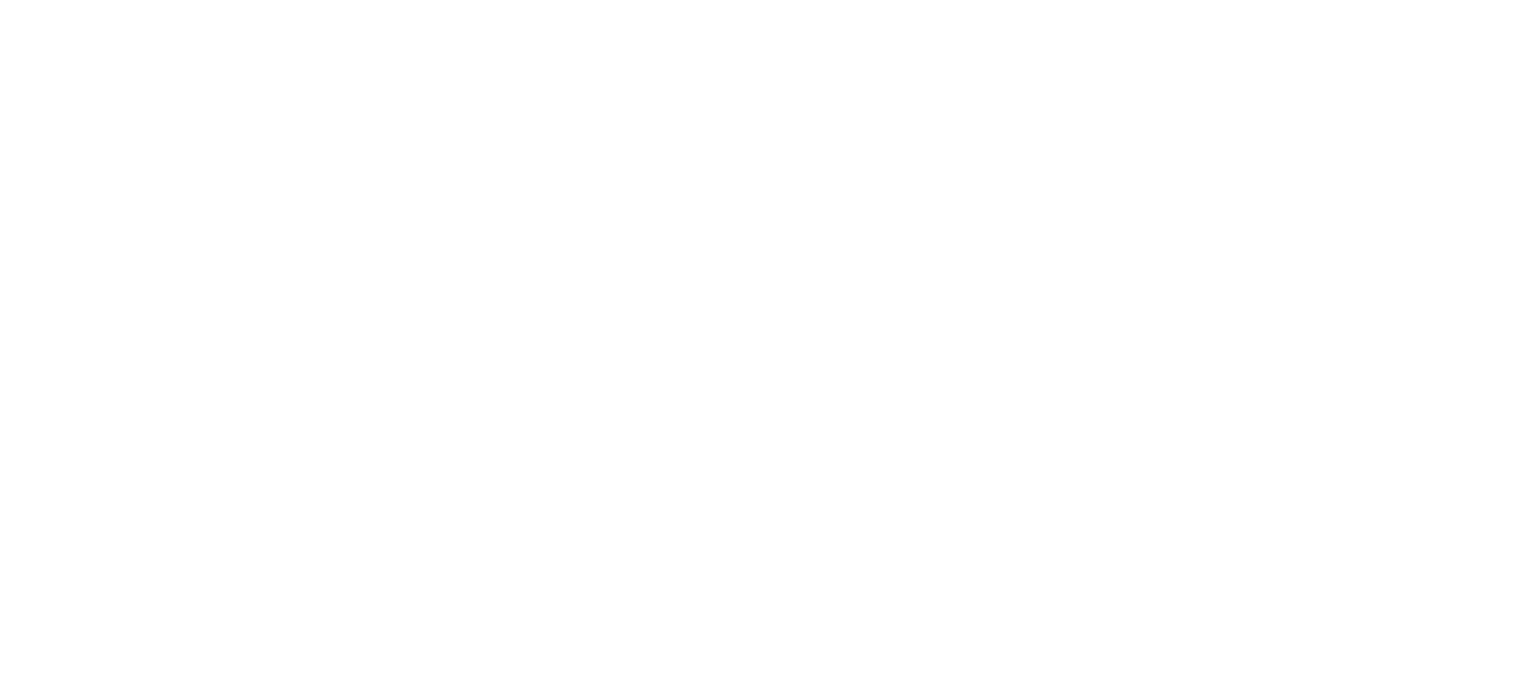 scroll, scrollTop: 0, scrollLeft: 0, axis: both 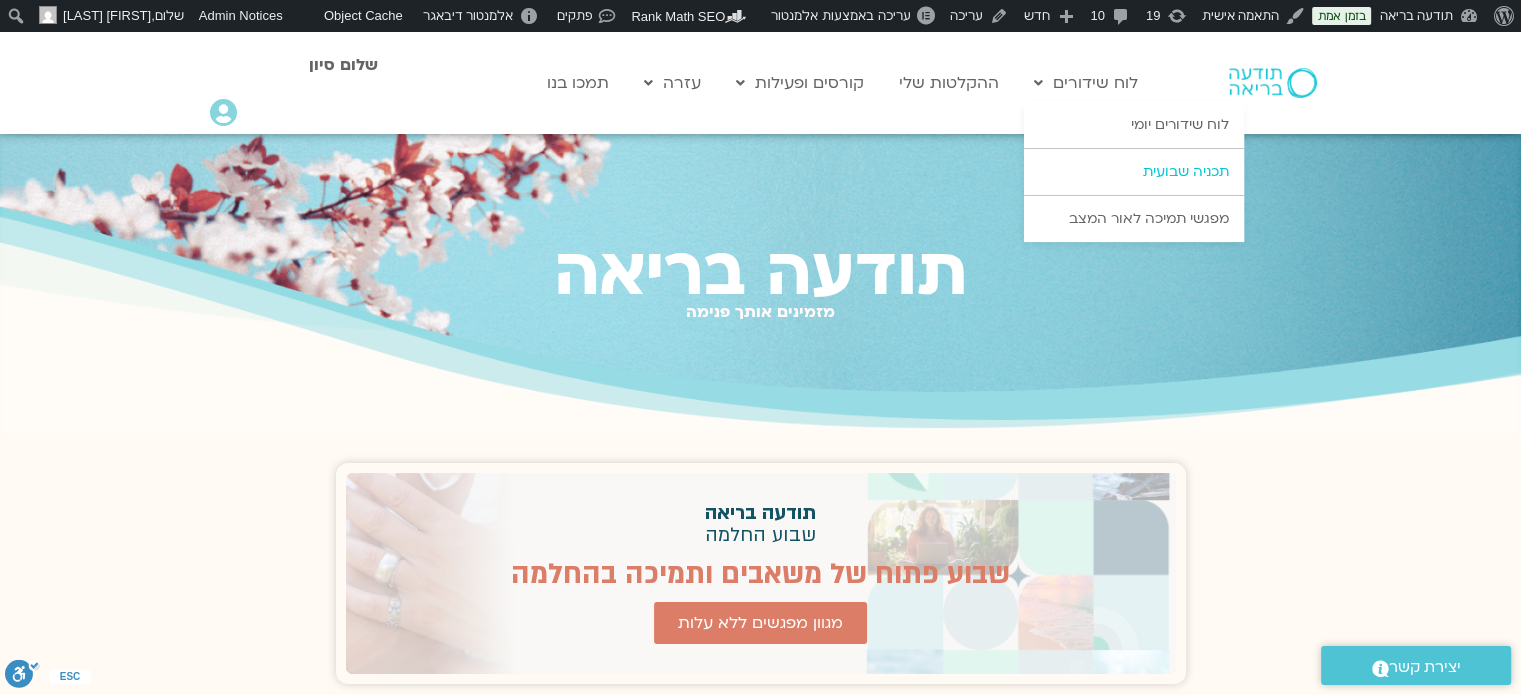 click on "תכניה שבועית" at bounding box center [1134, 172] 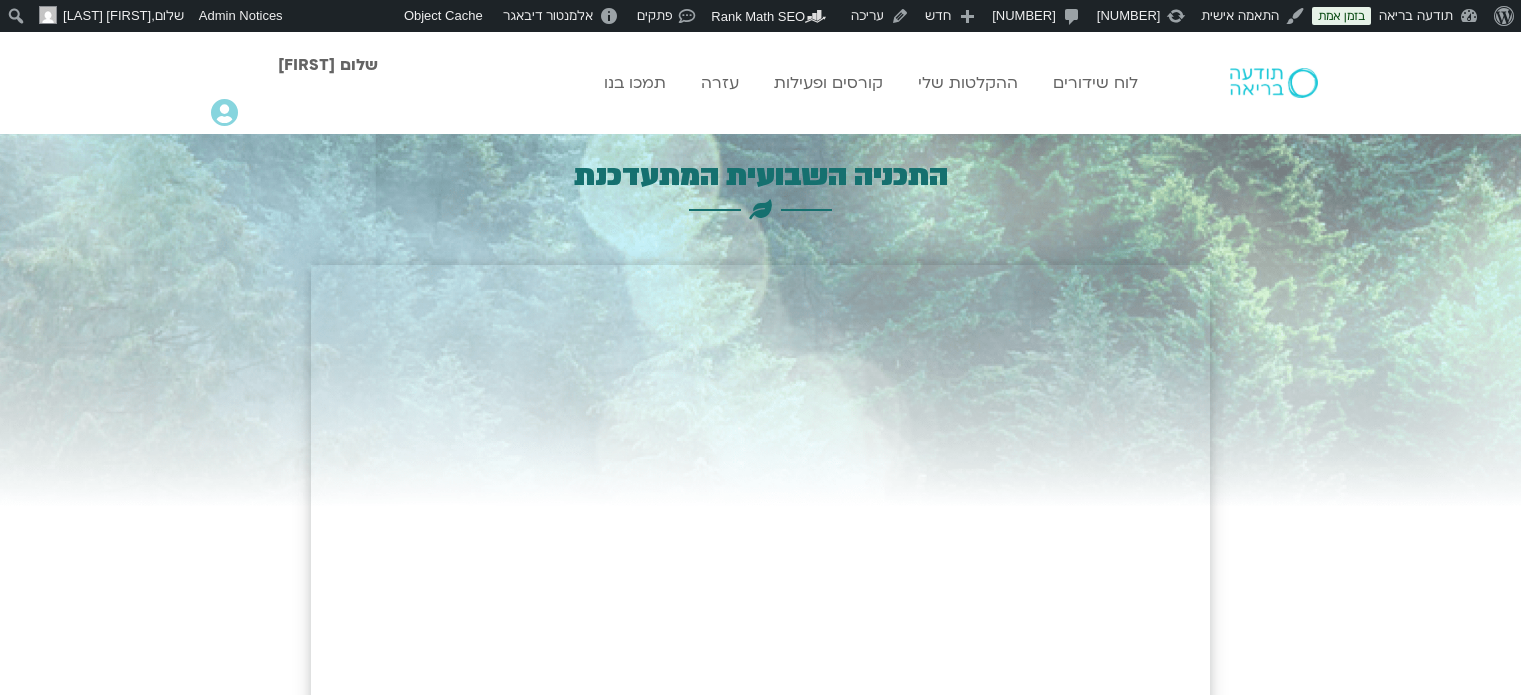 scroll, scrollTop: 0, scrollLeft: 0, axis: both 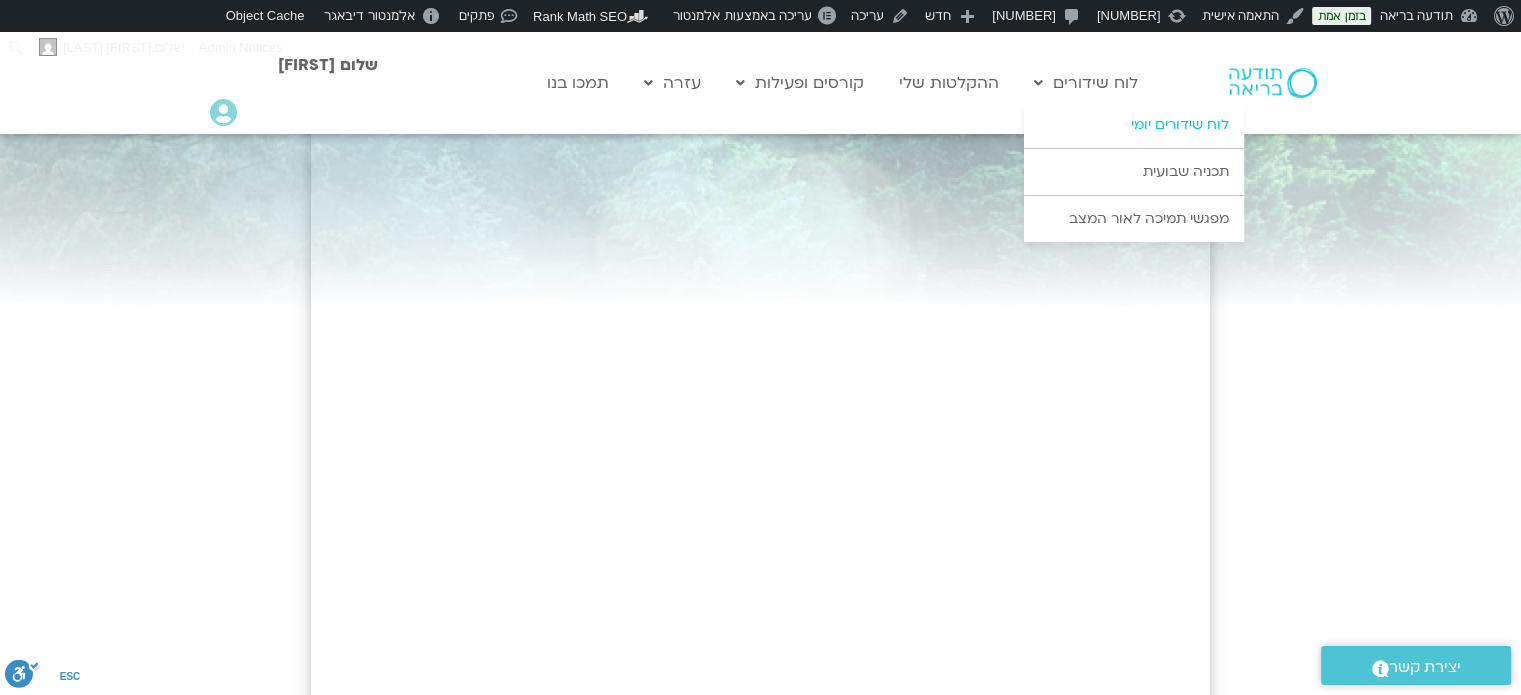click on "לוח שידורים יומי" at bounding box center [1134, 125] 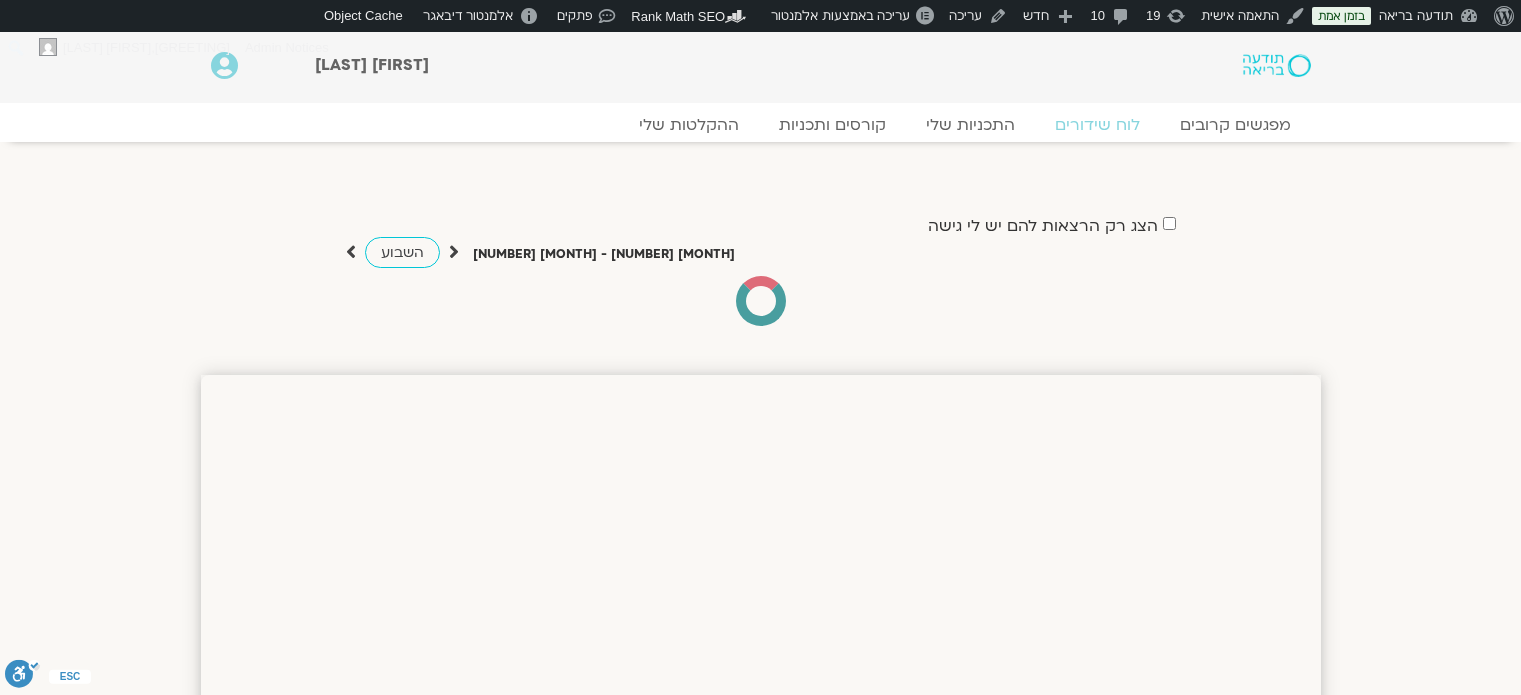 scroll, scrollTop: 0, scrollLeft: 0, axis: both 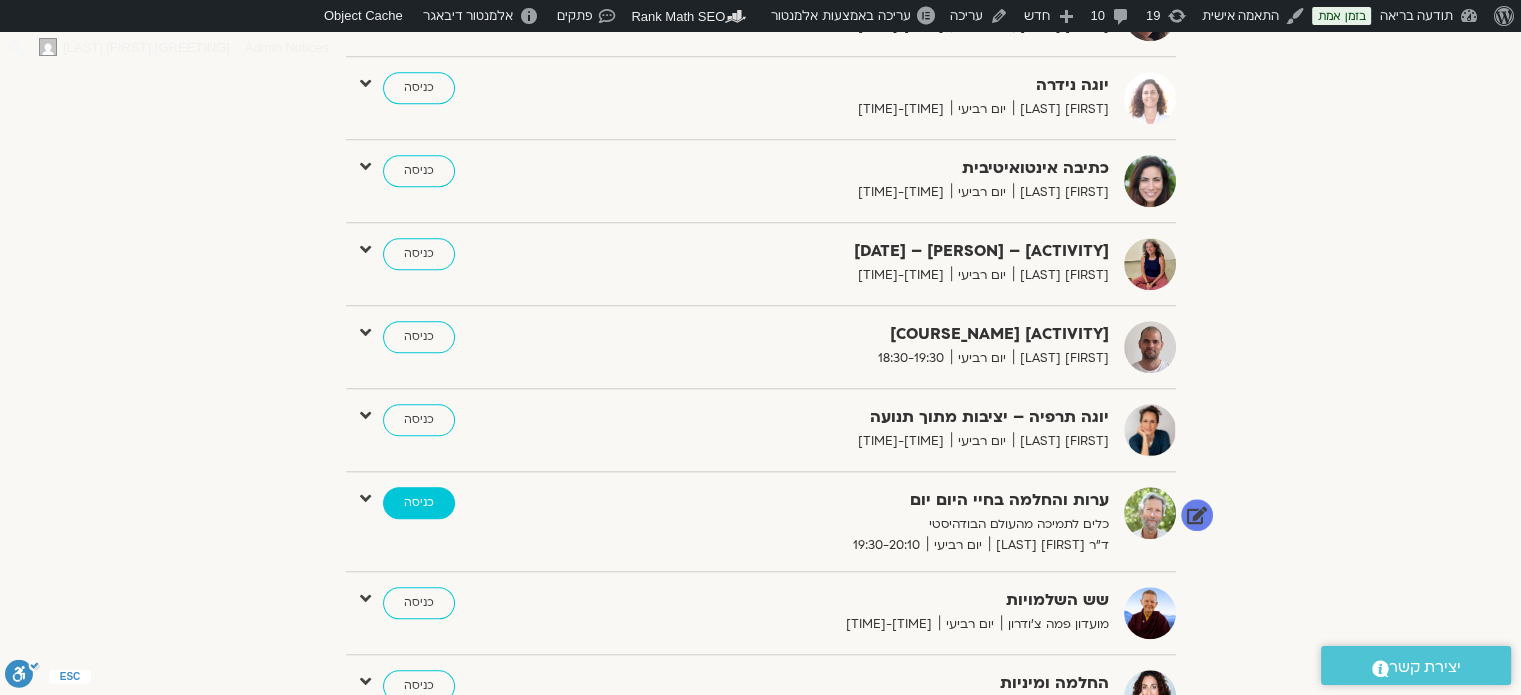 click on "כניסה" at bounding box center (419, 503) 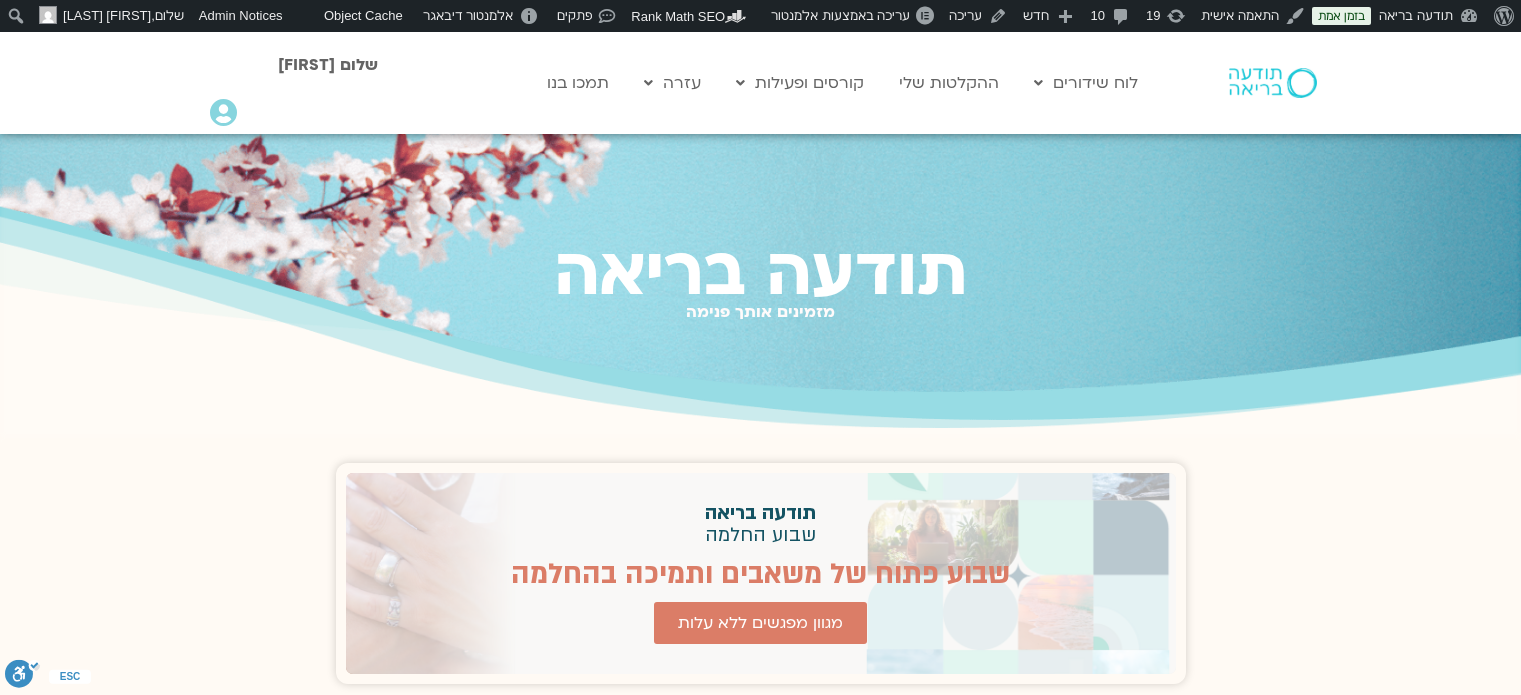 scroll, scrollTop: 0, scrollLeft: 0, axis: both 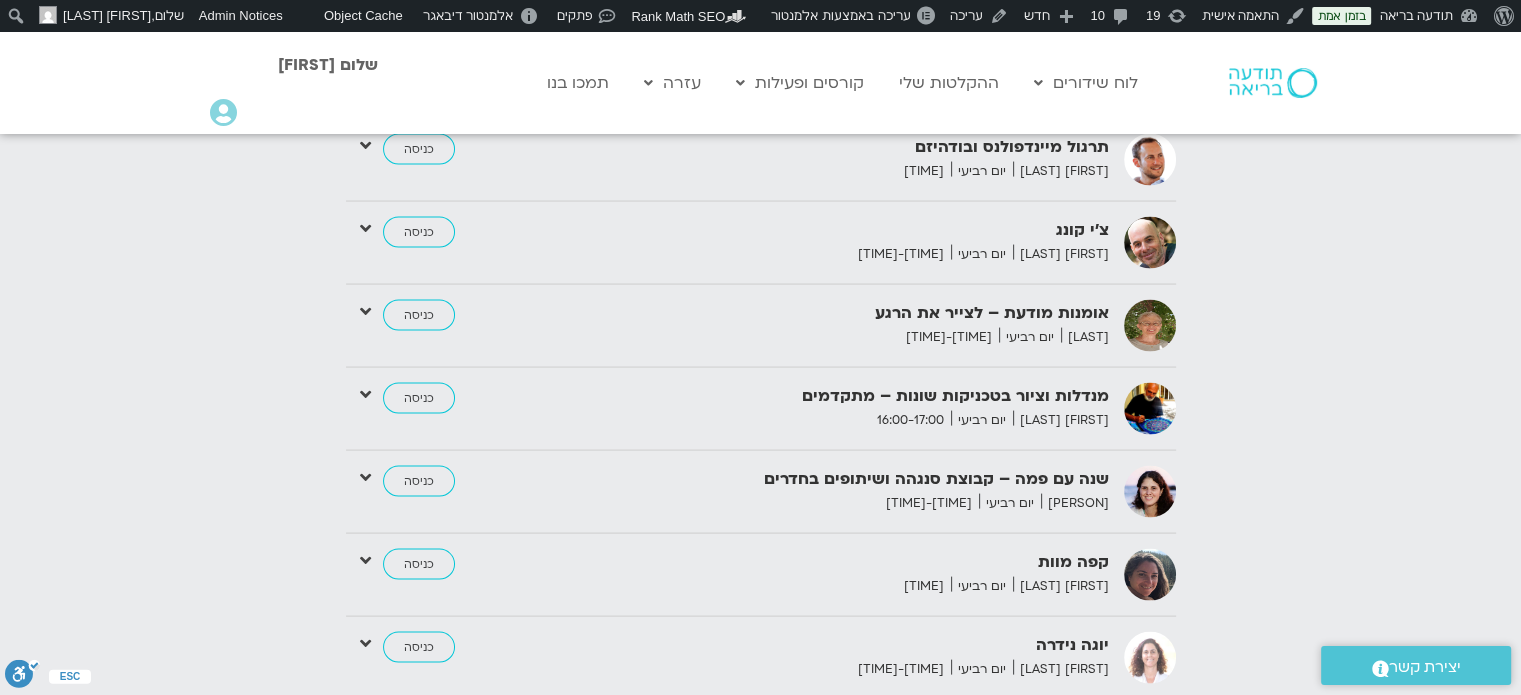 click on "כניסה" at bounding box center [419, 1063] 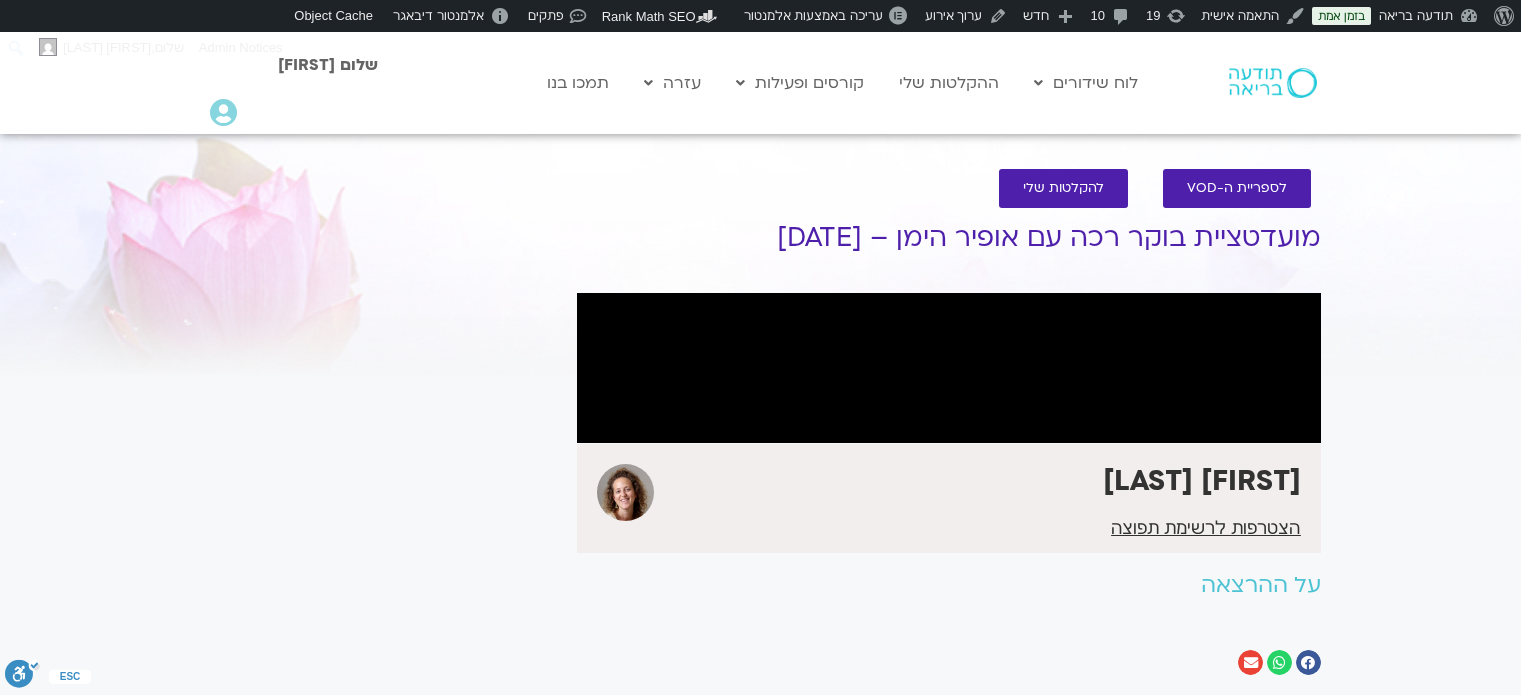 scroll, scrollTop: 0, scrollLeft: 0, axis: both 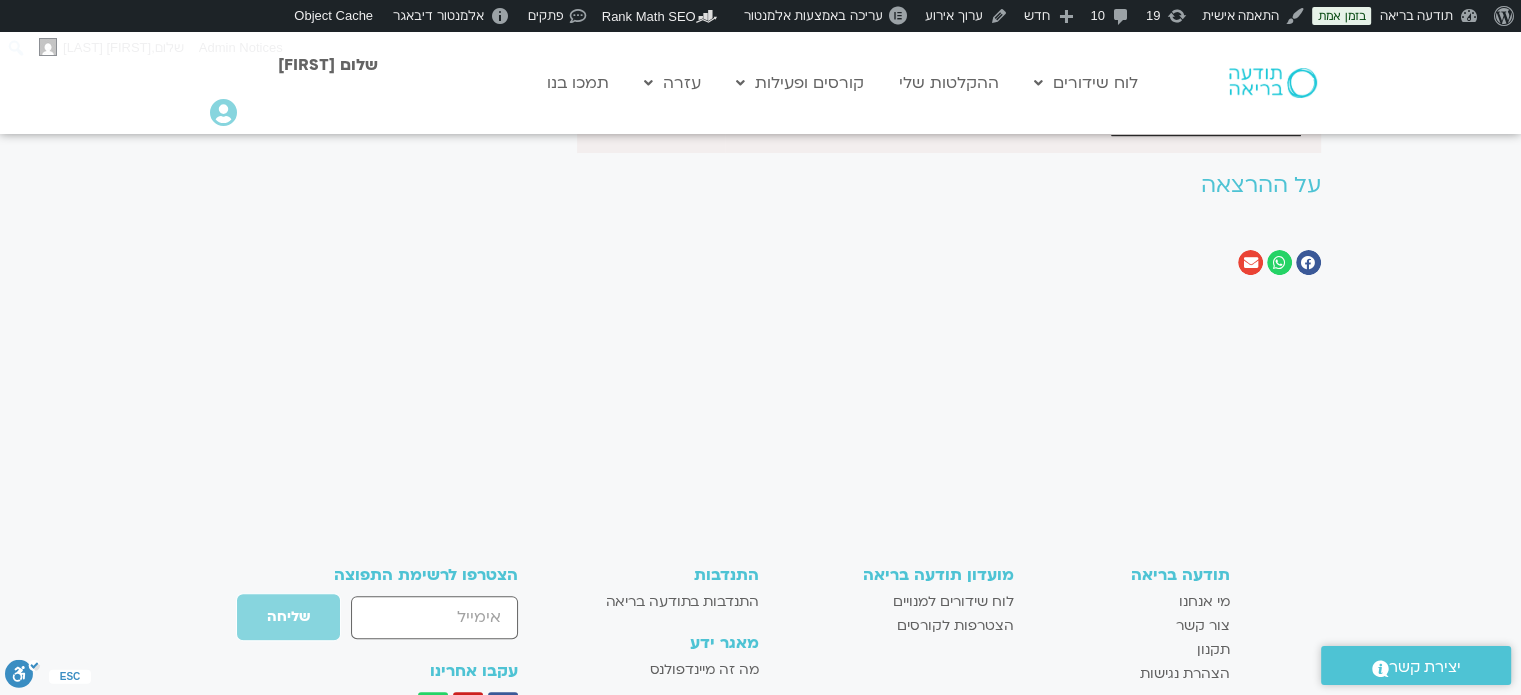 click at bounding box center (625, 92) 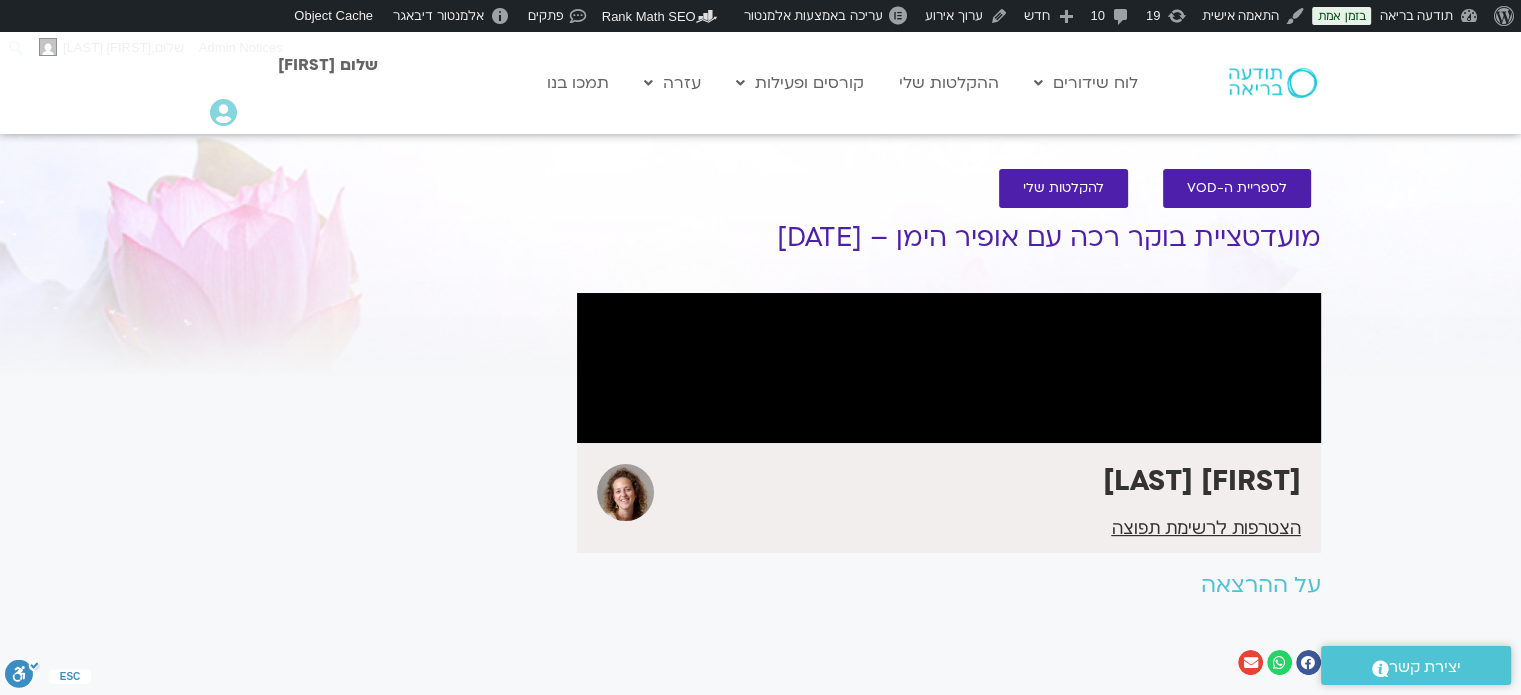 scroll, scrollTop: 400, scrollLeft: 0, axis: vertical 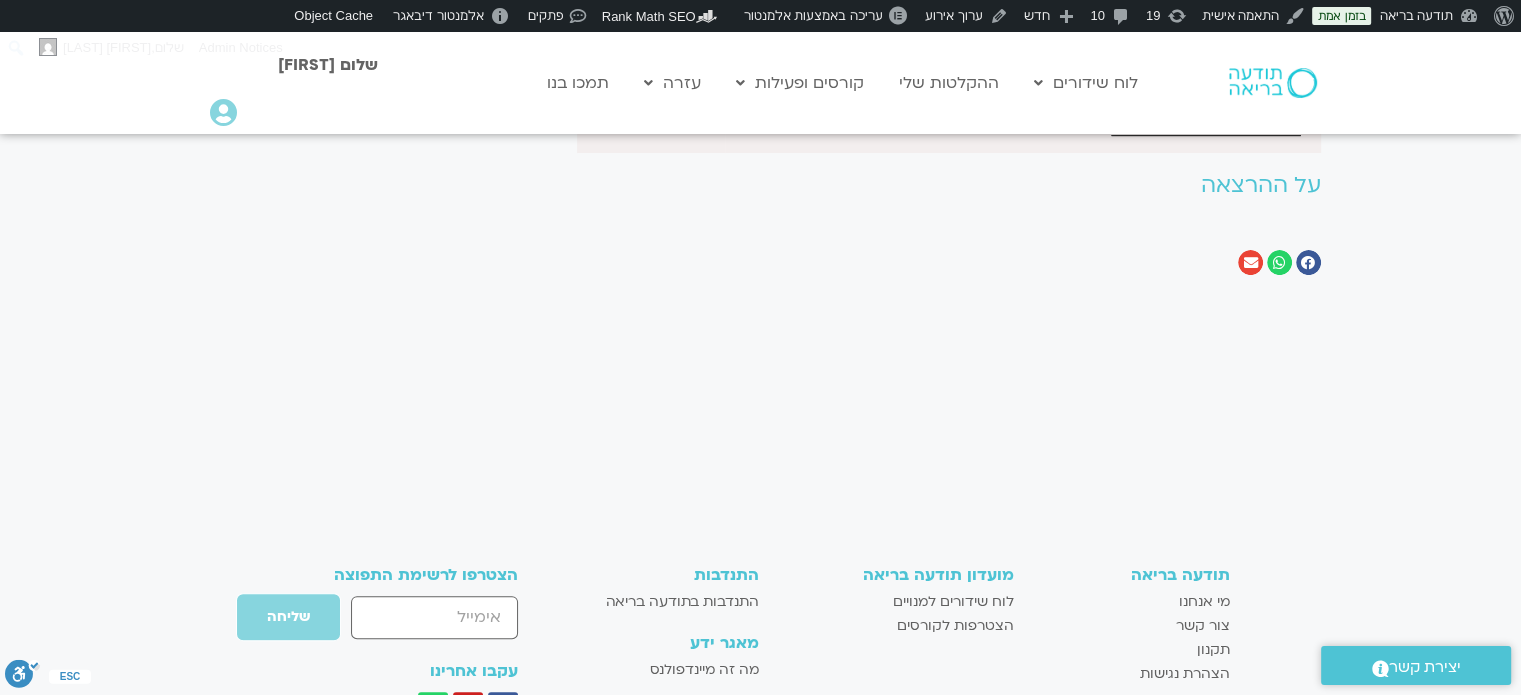 click at bounding box center (625, 92) 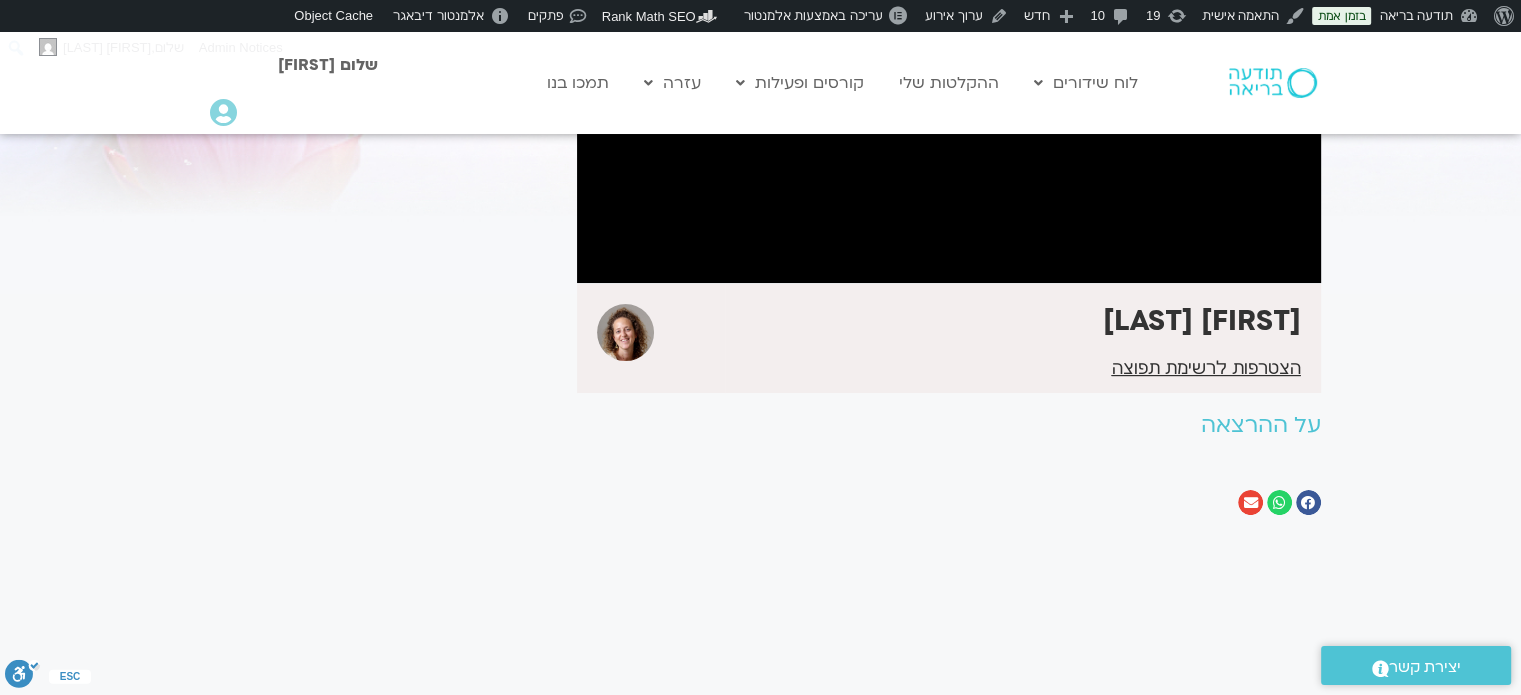 scroll, scrollTop: 0, scrollLeft: 0, axis: both 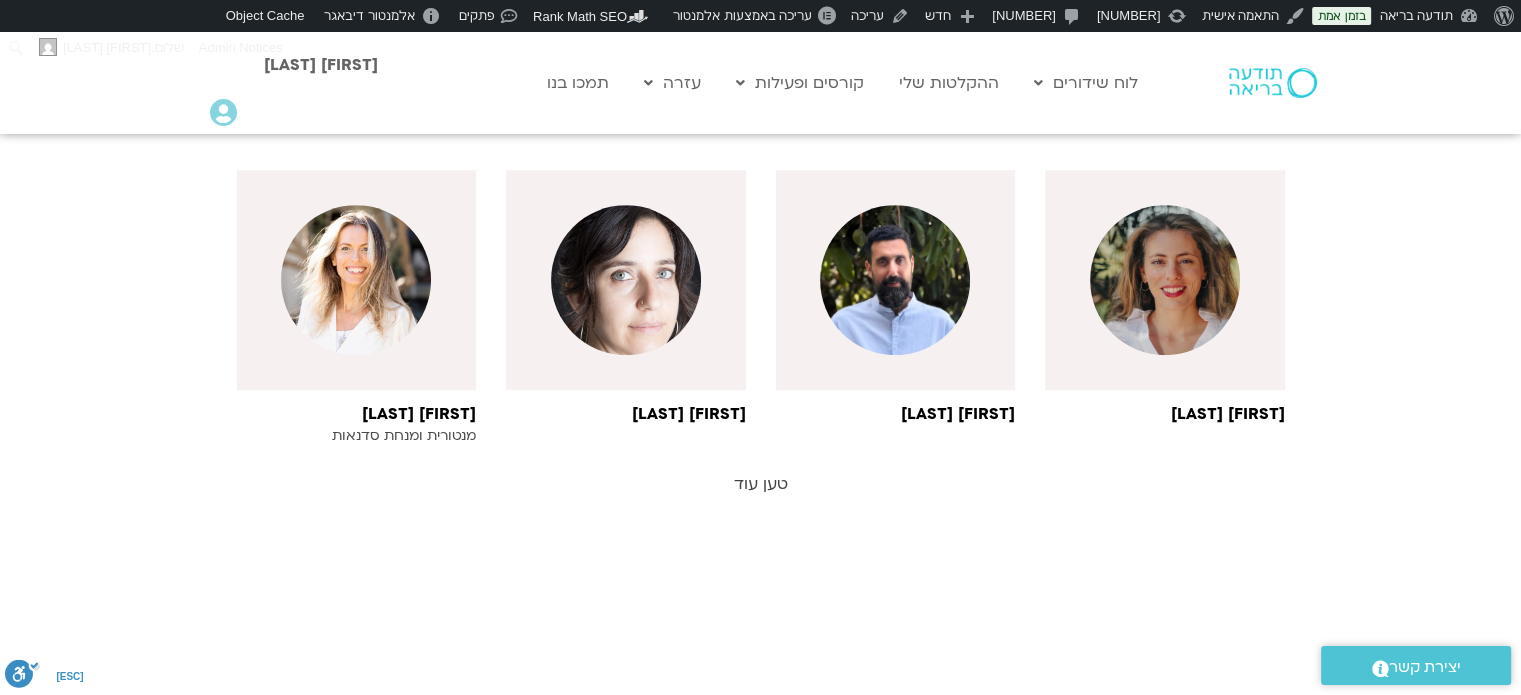 click on "טען עוד" at bounding box center (761, 484) 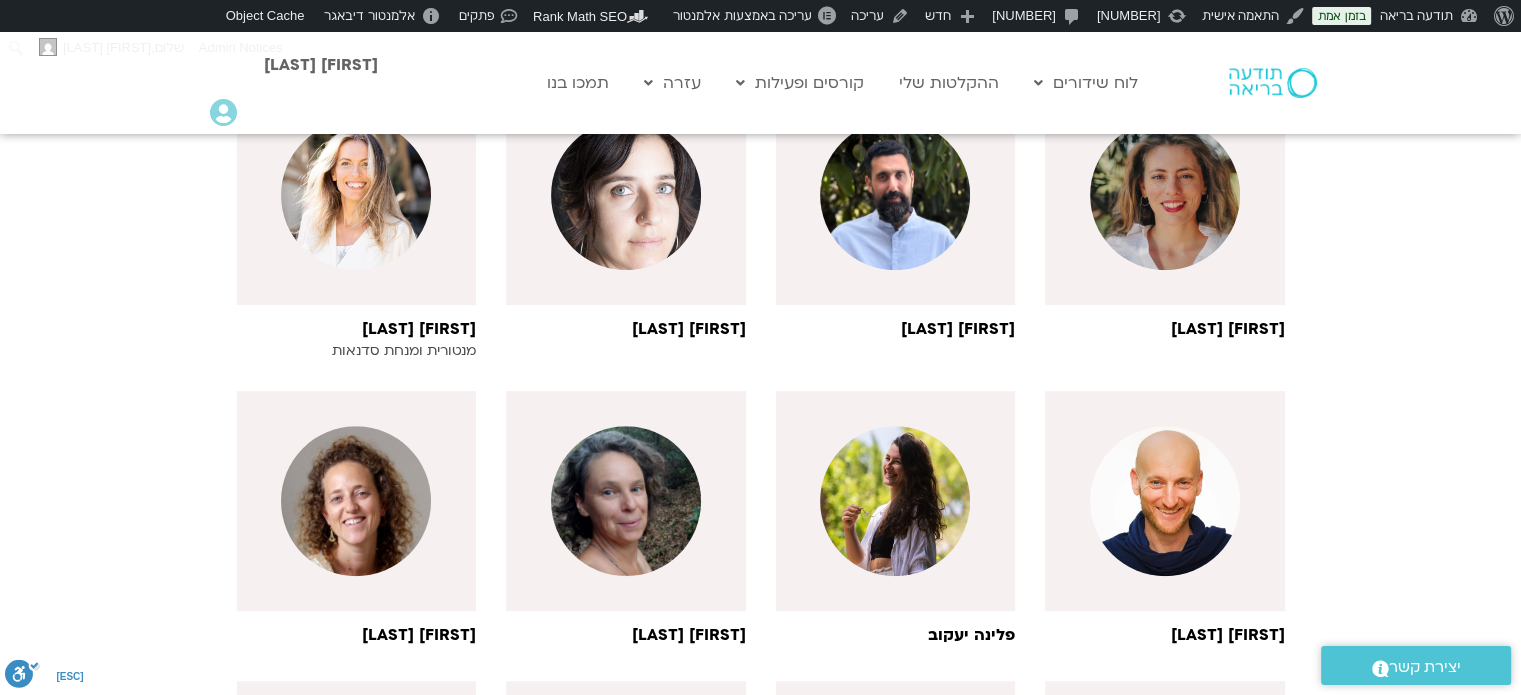 scroll, scrollTop: 1400, scrollLeft: 0, axis: vertical 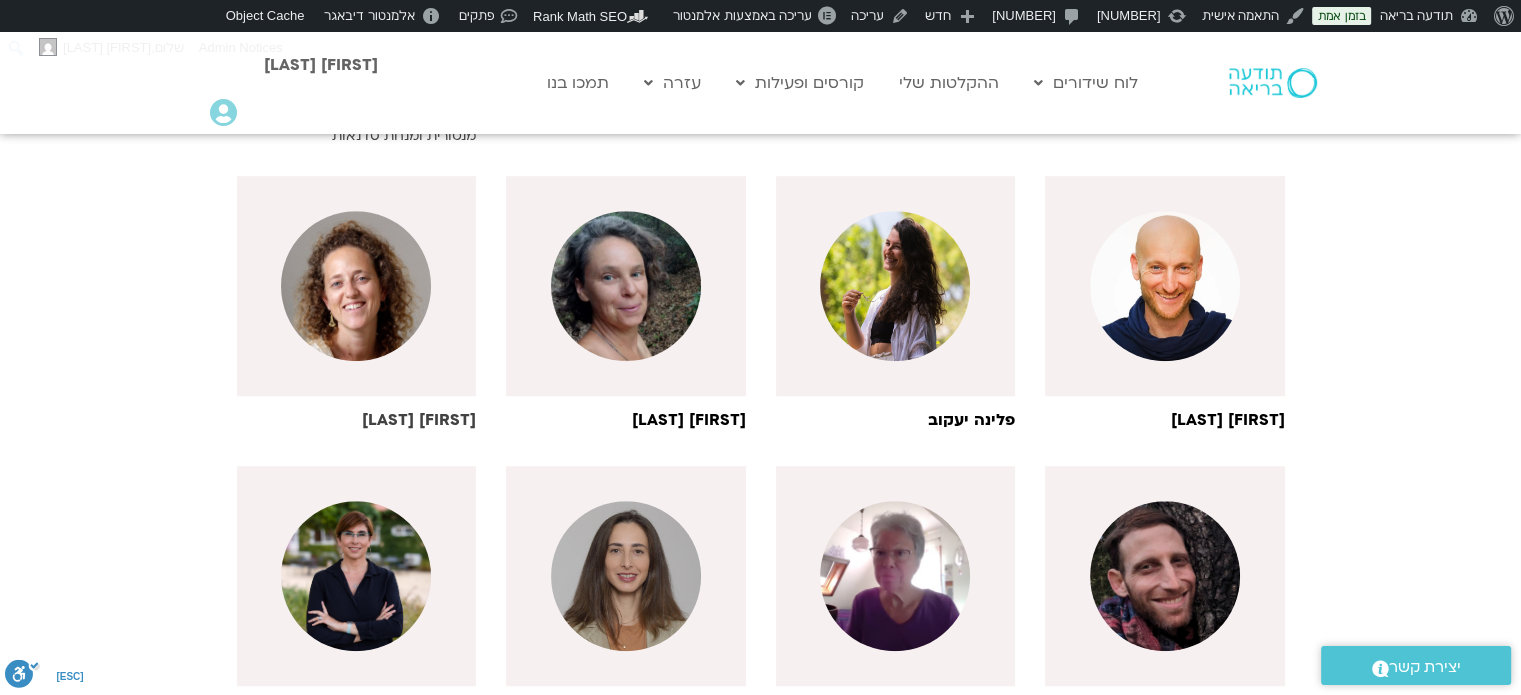 click at bounding box center (356, 286) 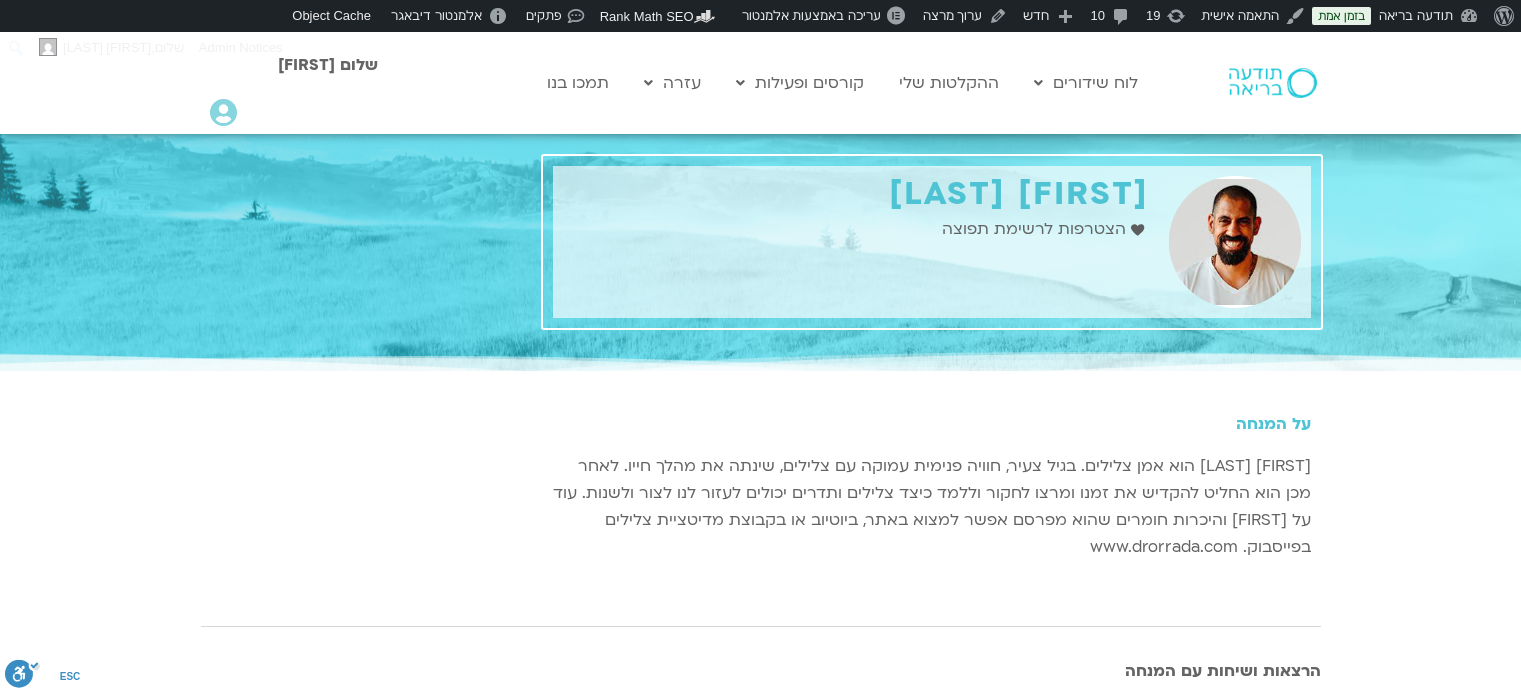 scroll, scrollTop: 0, scrollLeft: 0, axis: both 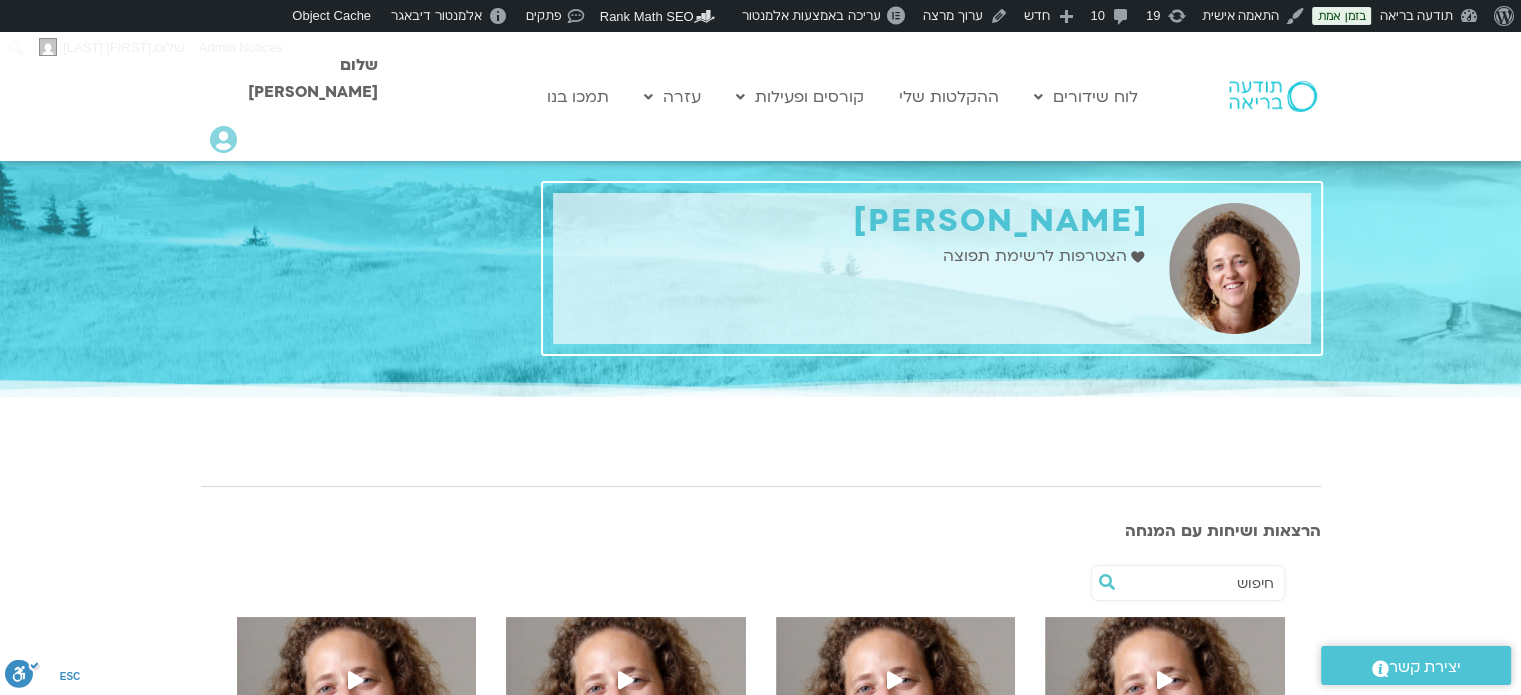 click at bounding box center [1235, 268] 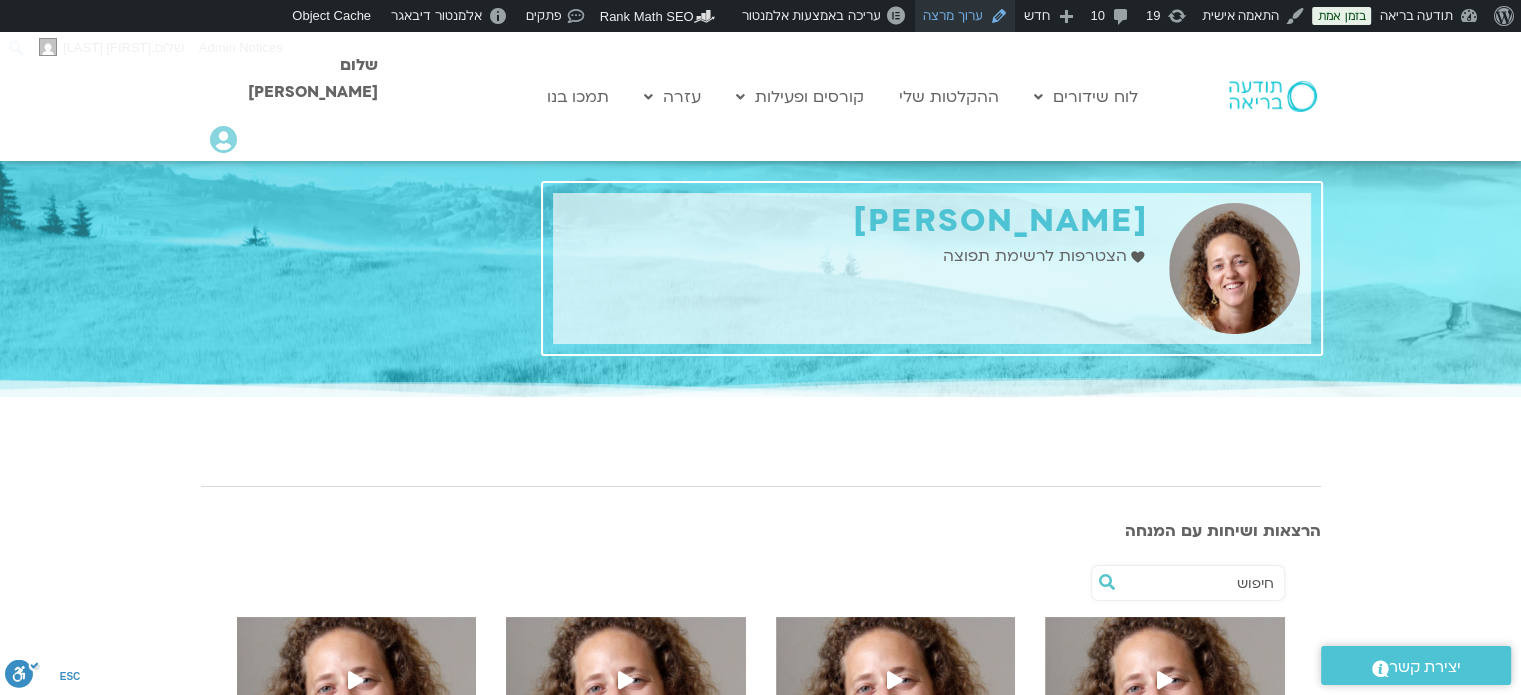 click on "ערוך מרצה" at bounding box center [965, 16] 